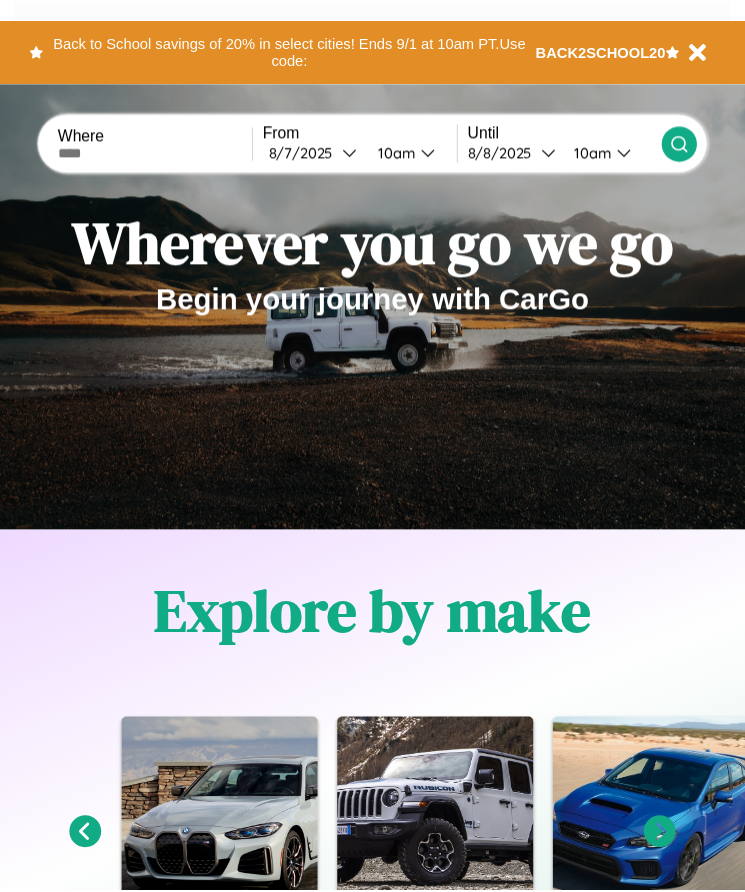 scroll, scrollTop: 0, scrollLeft: 0, axis: both 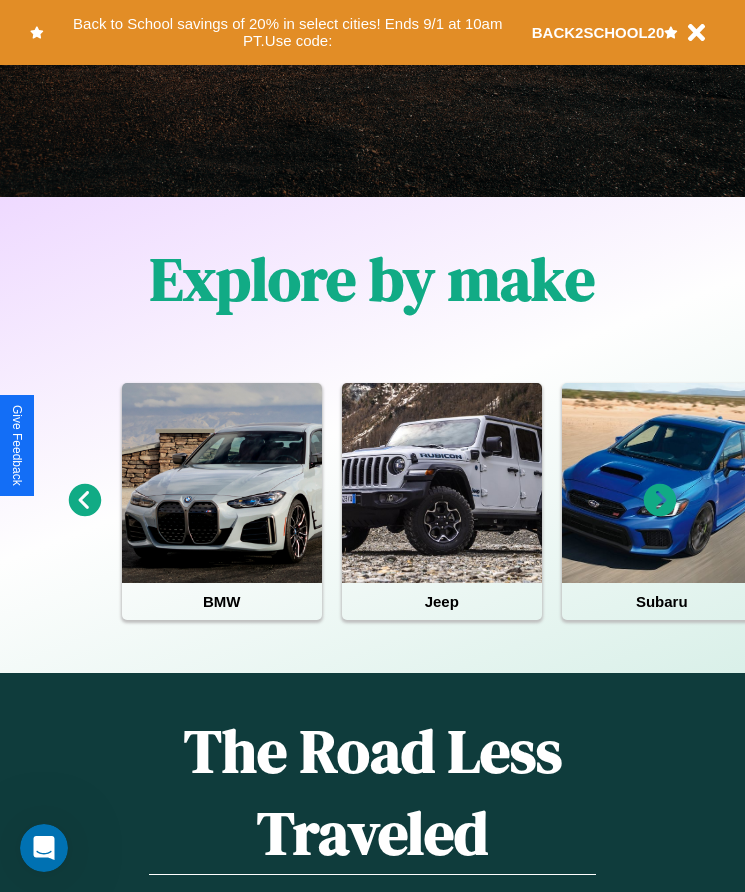 click 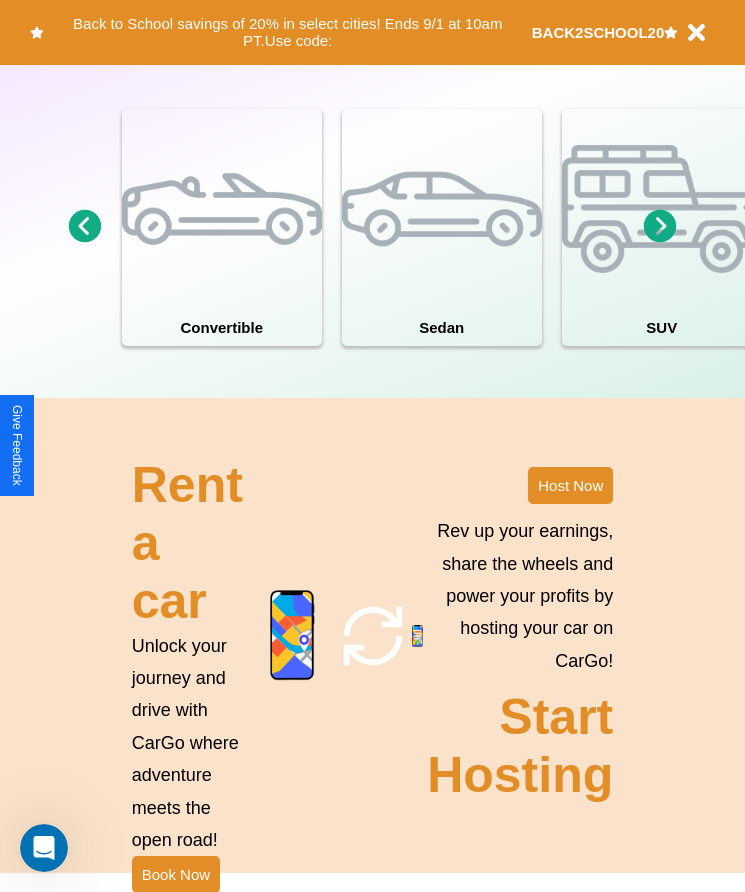 scroll, scrollTop: 1855, scrollLeft: 0, axis: vertical 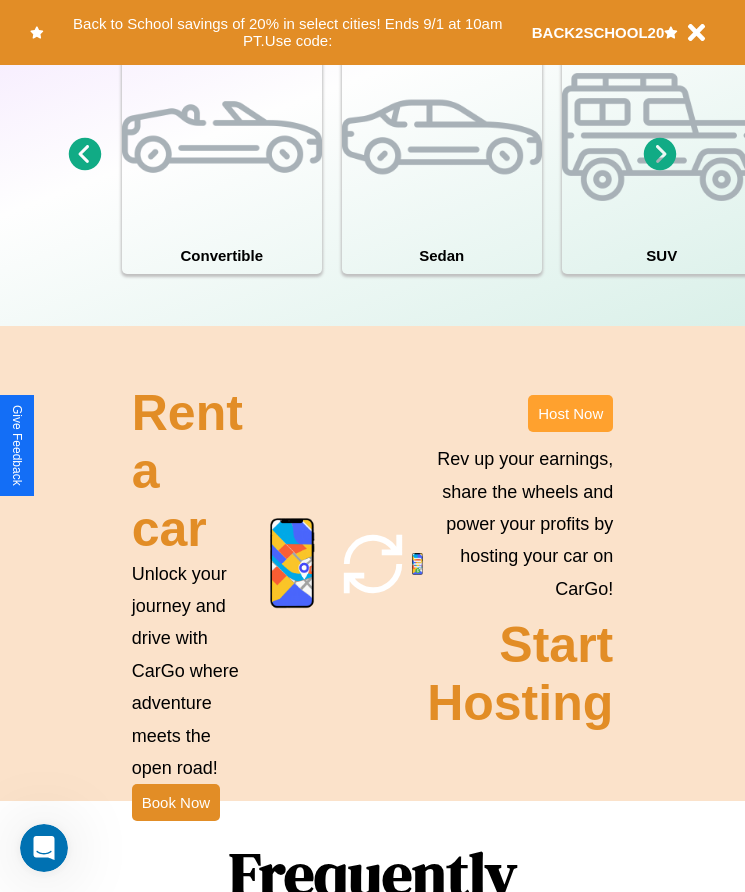 click on "Host Now" at bounding box center (570, 413) 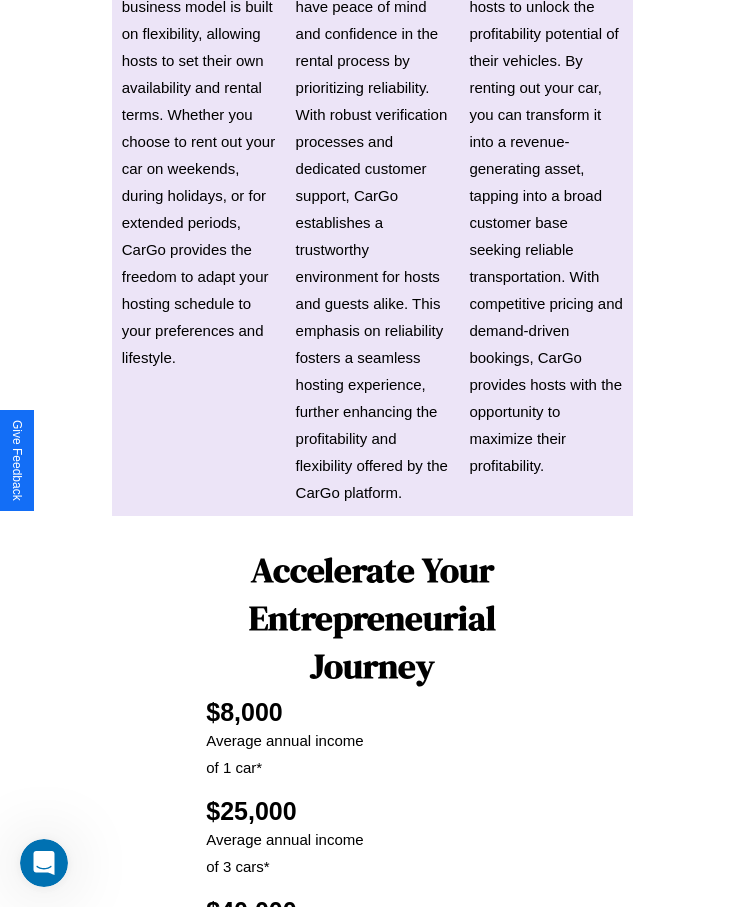scroll, scrollTop: 2638, scrollLeft: 0, axis: vertical 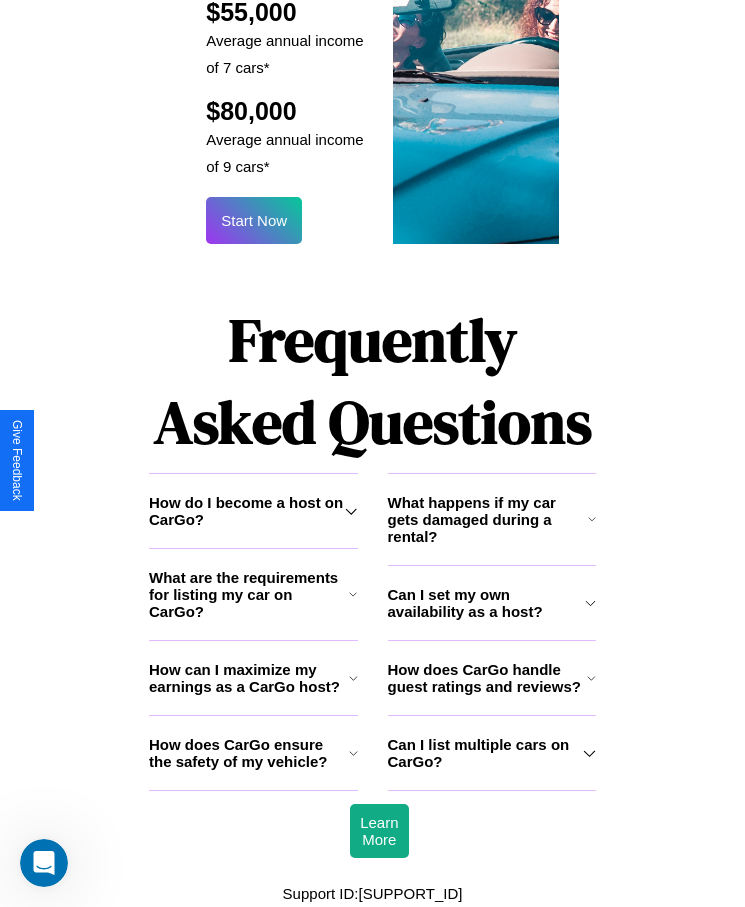 click 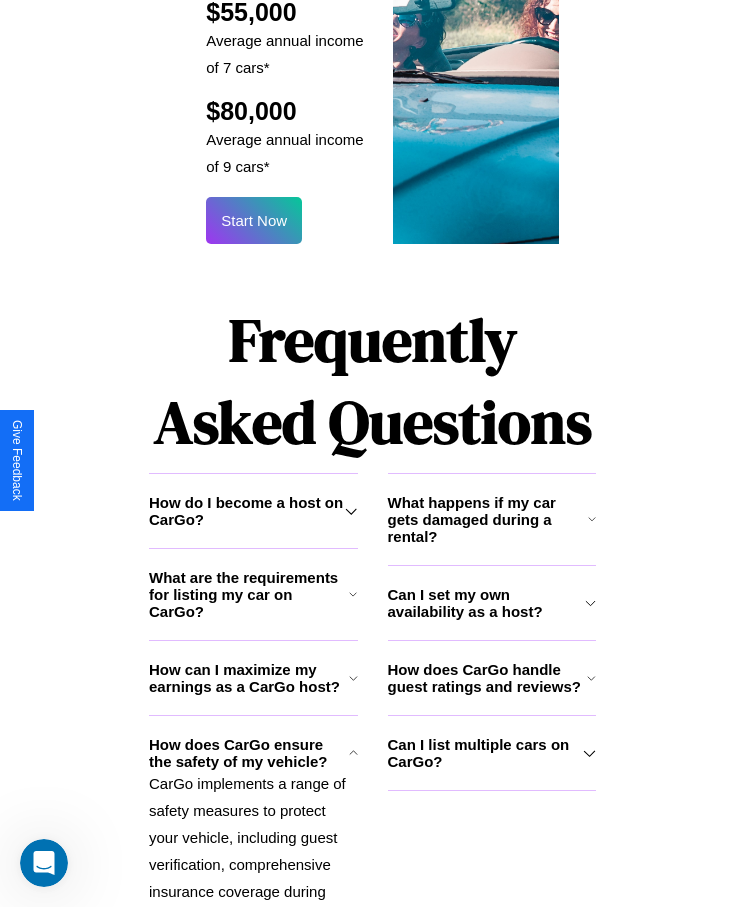 click 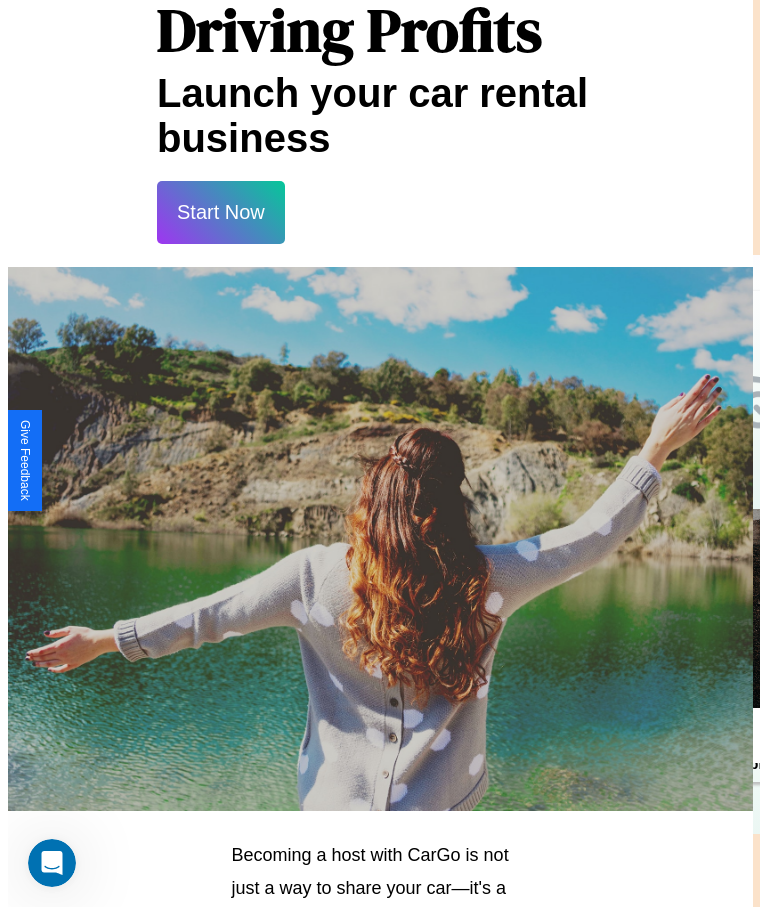 scroll, scrollTop: 0, scrollLeft: 0, axis: both 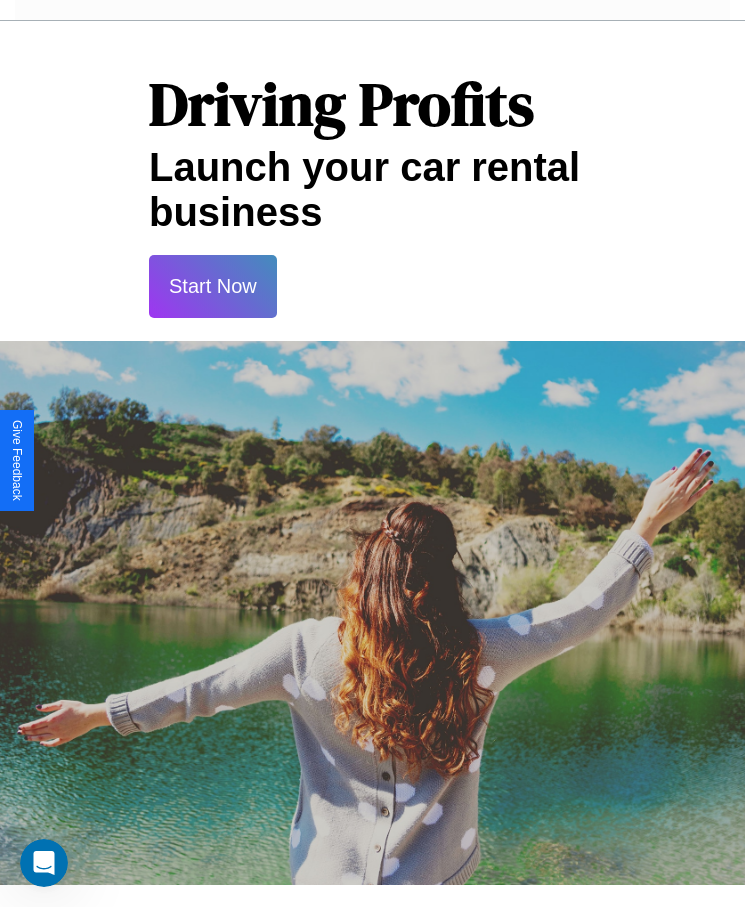 click on "Start Now" at bounding box center [213, 286] 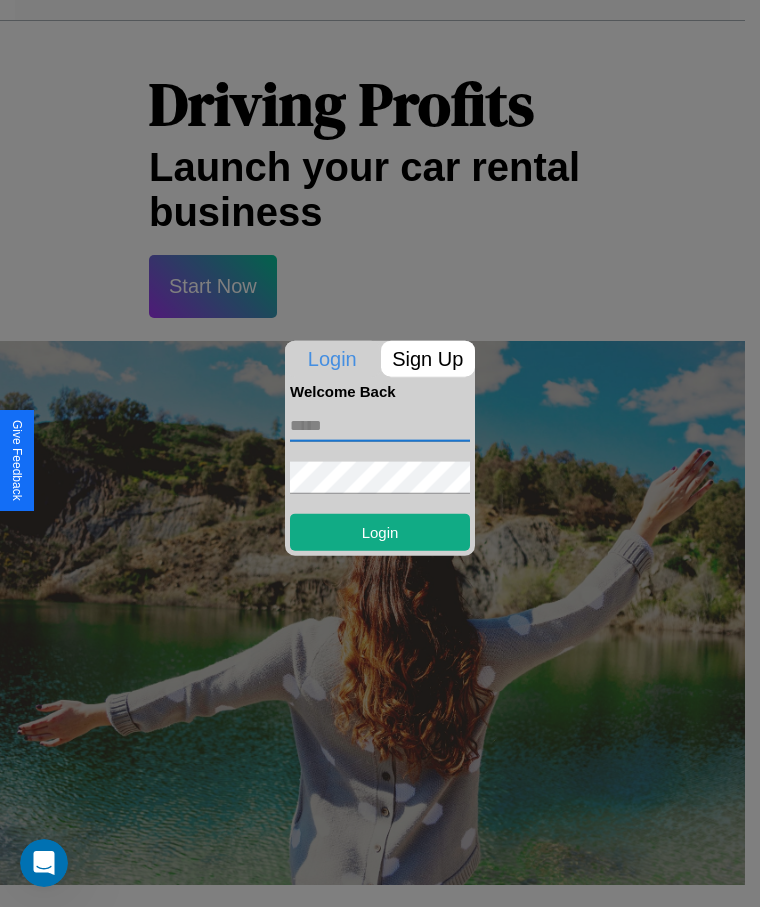 click at bounding box center (380, 425) 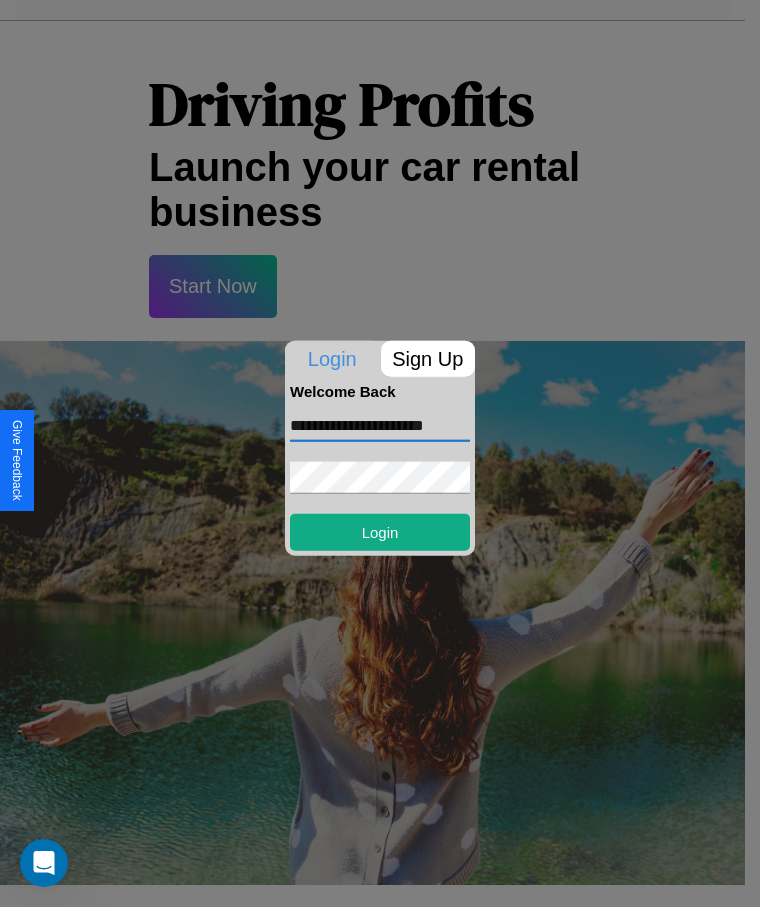 scroll, scrollTop: 0, scrollLeft: 29, axis: horizontal 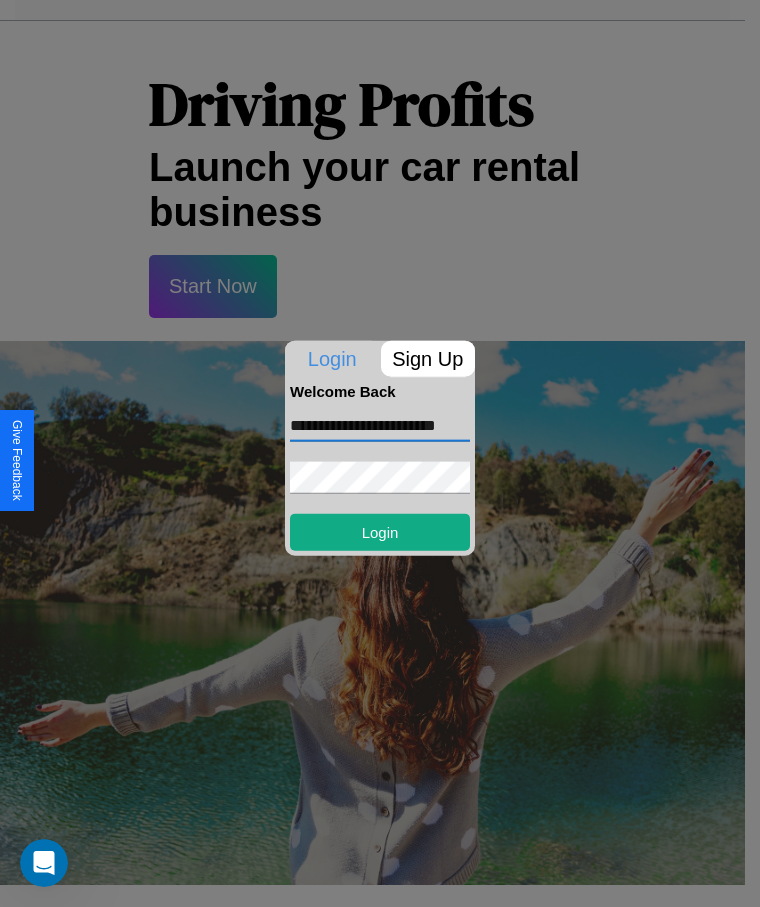 type on "**********" 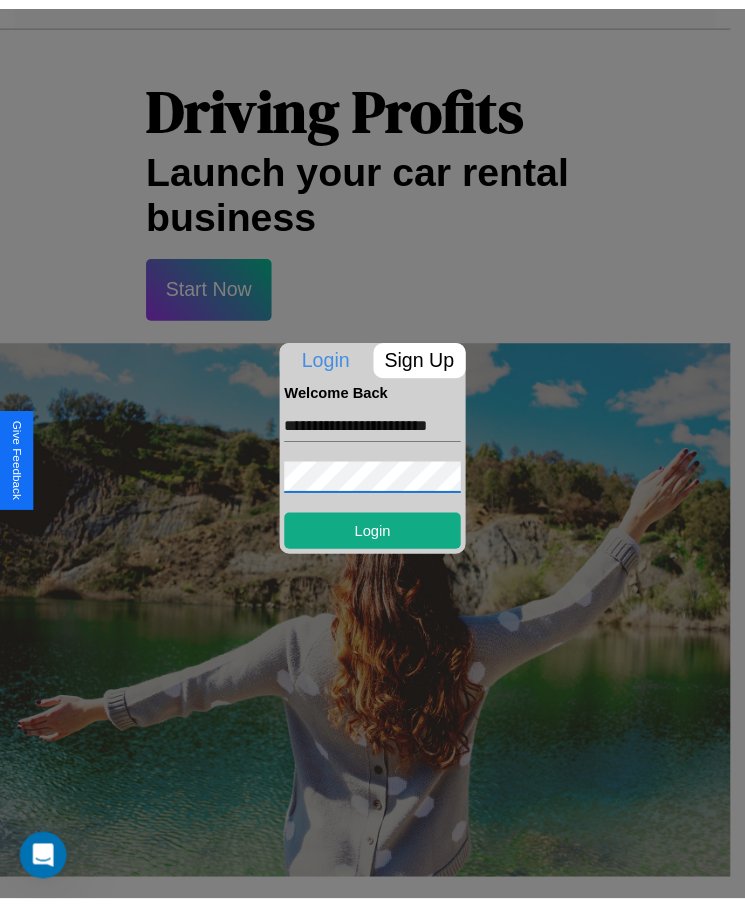 scroll, scrollTop: 0, scrollLeft: 0, axis: both 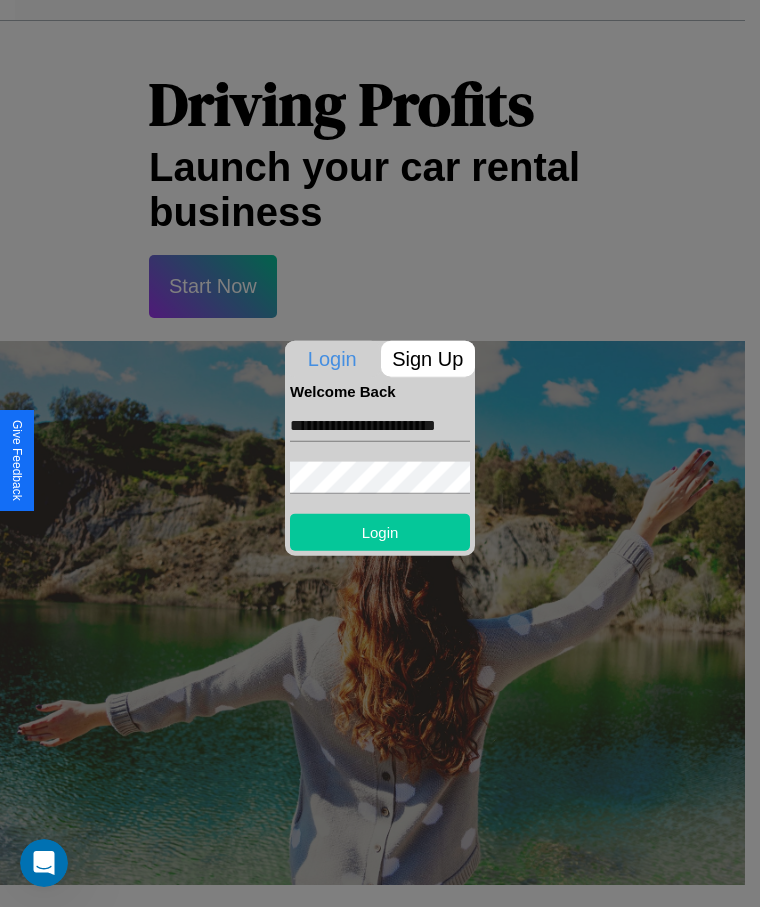 click on "Login" at bounding box center [380, 531] 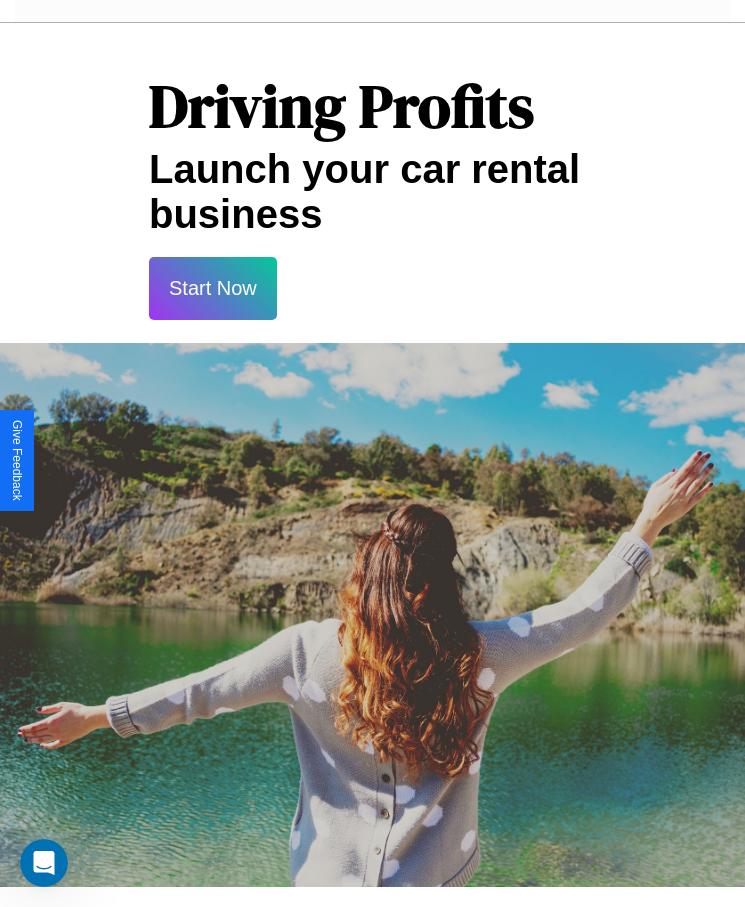 scroll, scrollTop: 0, scrollLeft: 0, axis: both 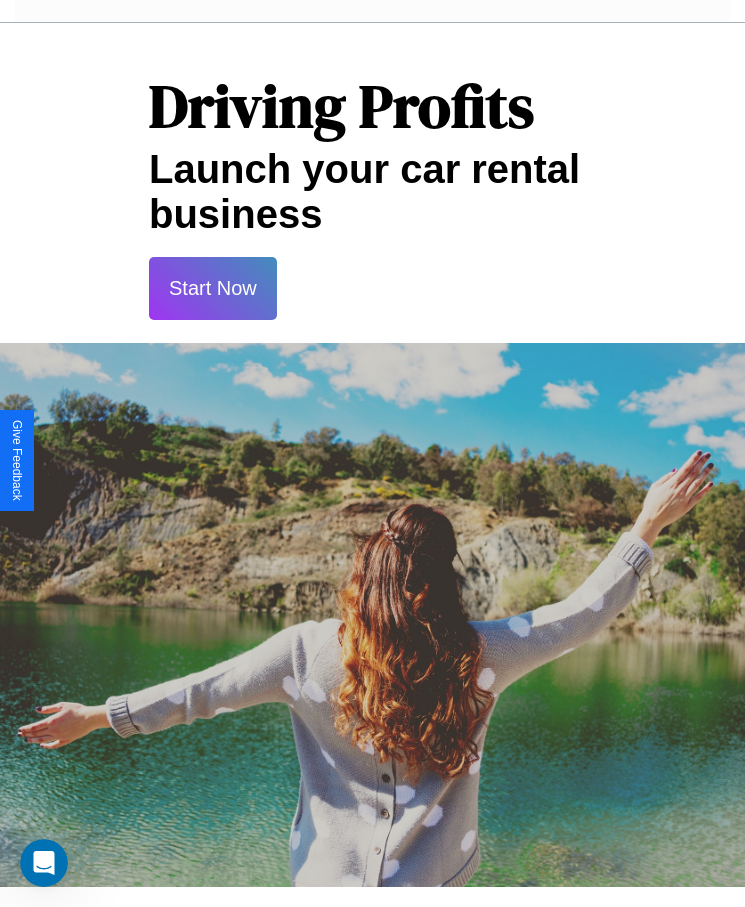 click on "Start Now" at bounding box center (213, 288) 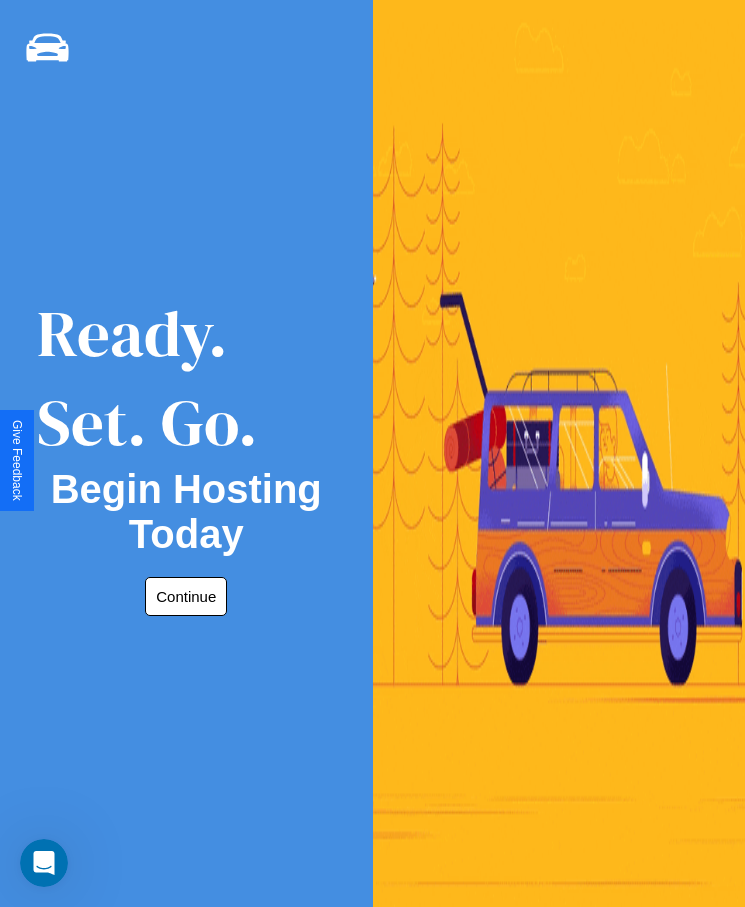 click on "Continue" at bounding box center (186, 596) 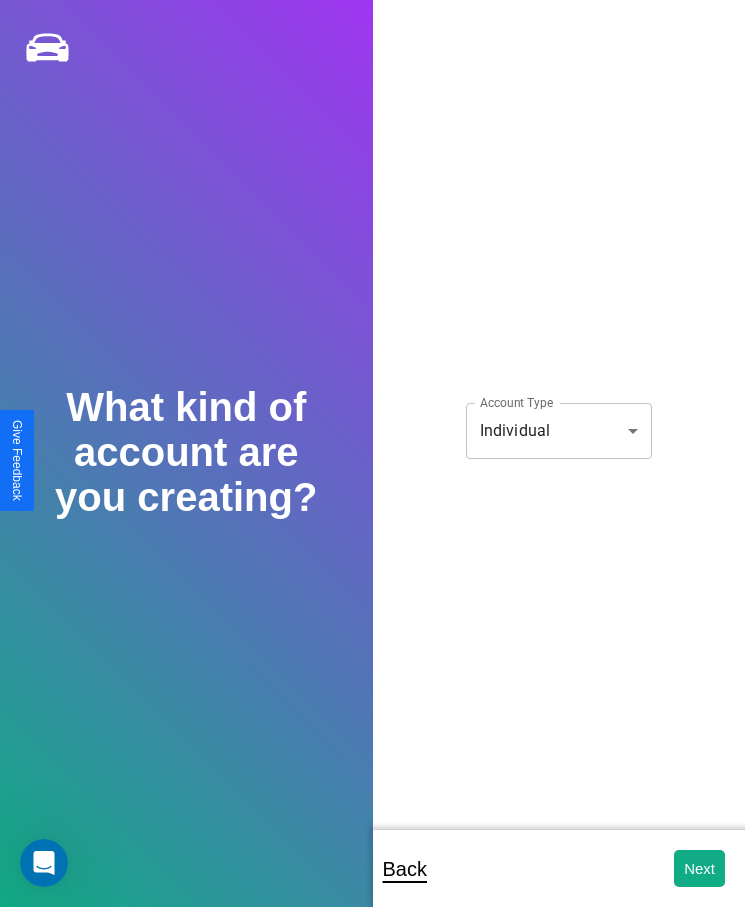 click on "**********" at bounding box center (372, 467) 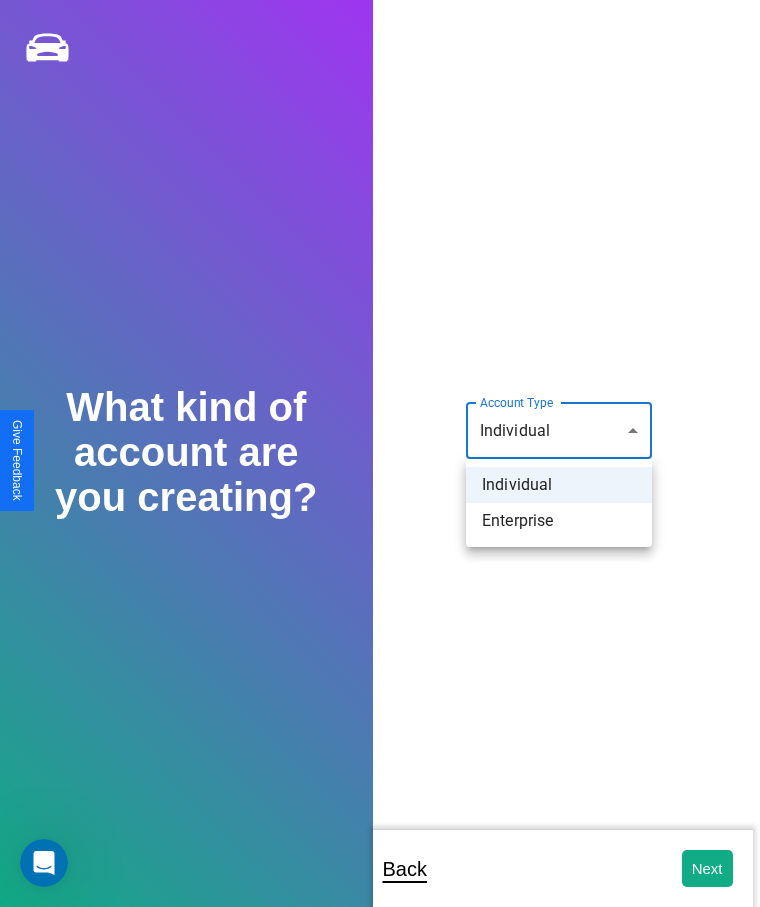 click on "Individual" at bounding box center [559, 485] 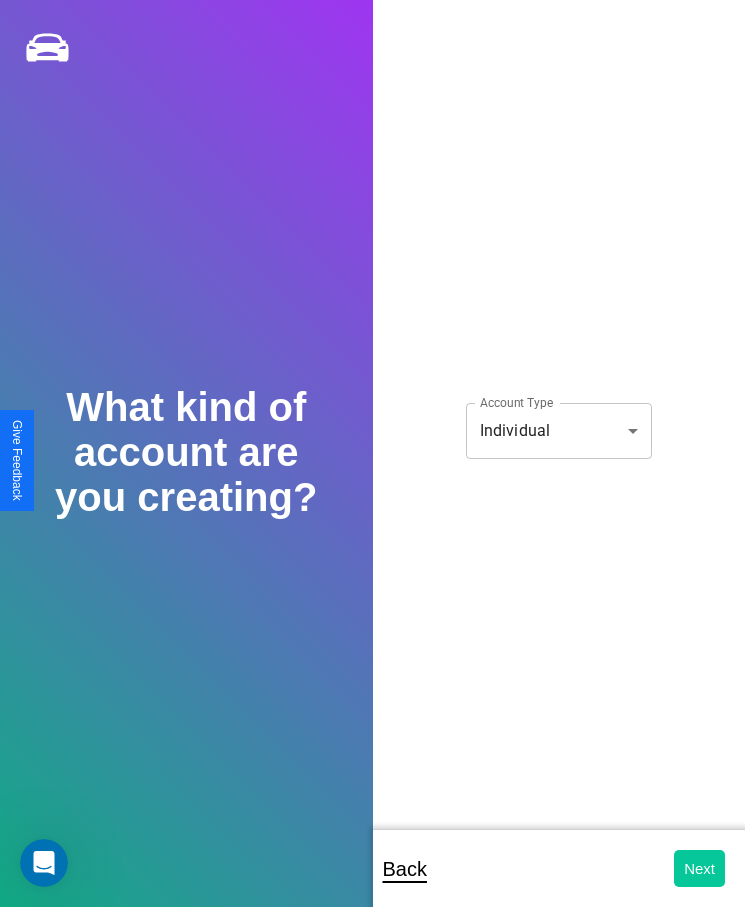 click on "Next" at bounding box center (699, 868) 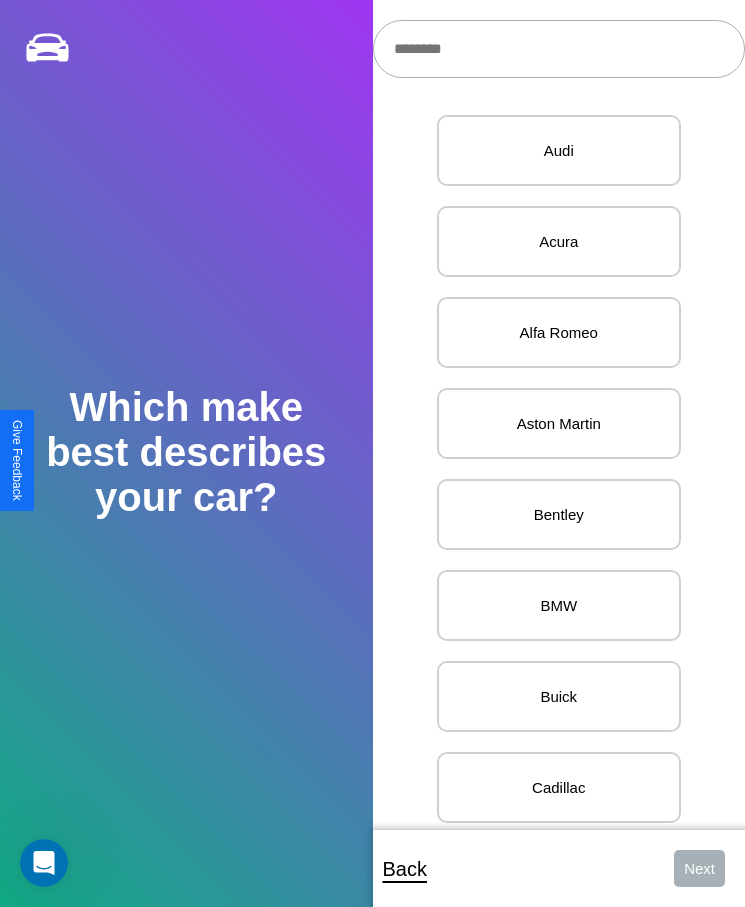 scroll, scrollTop: 27, scrollLeft: 0, axis: vertical 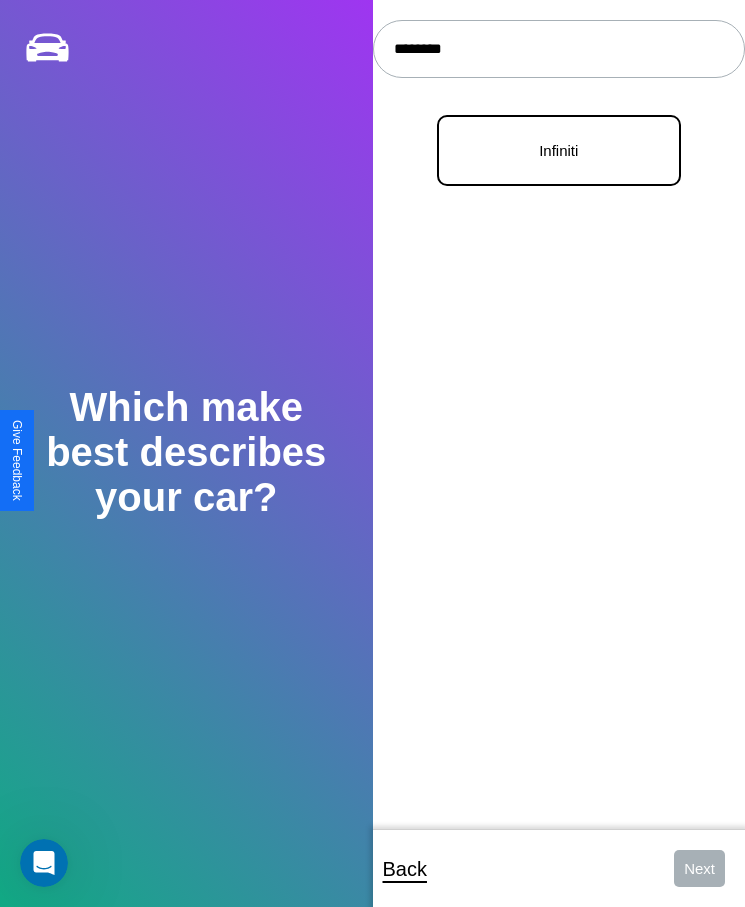 type on "********" 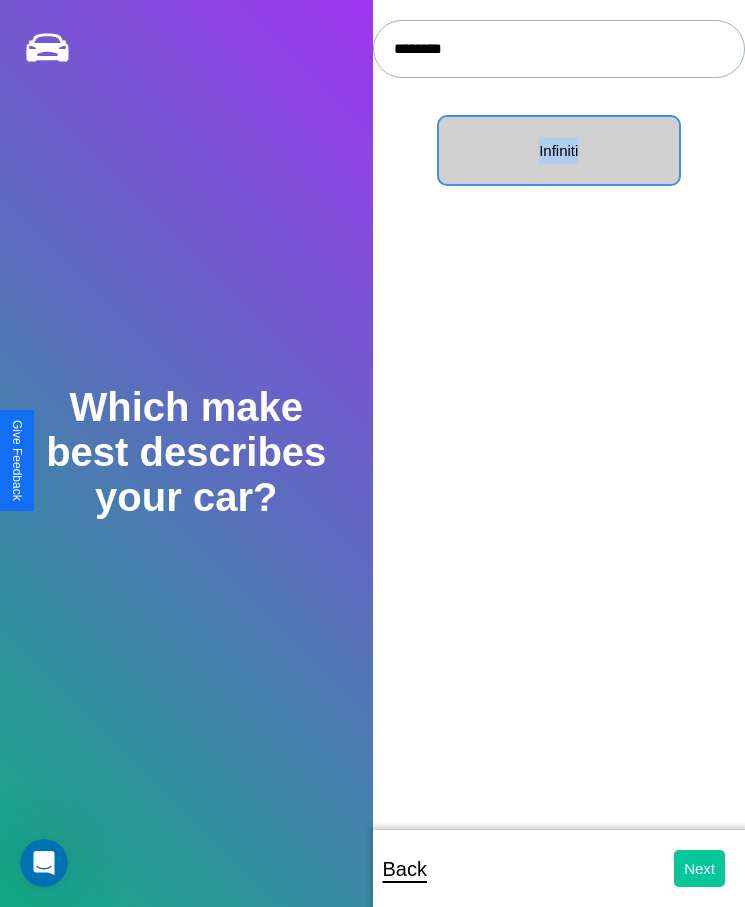 click on "Next" at bounding box center [699, 868] 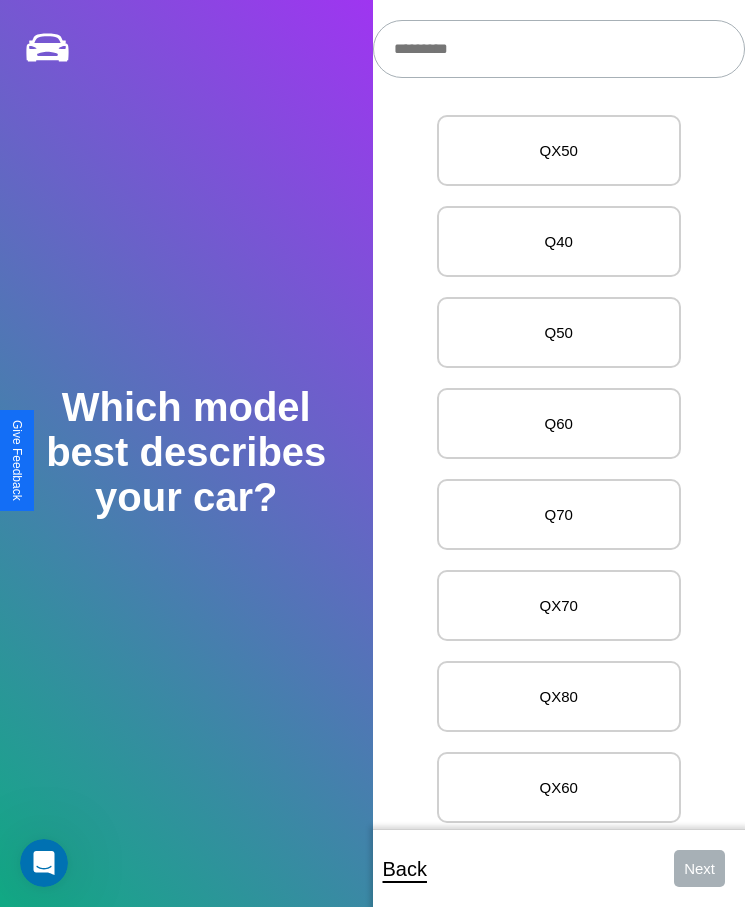 scroll, scrollTop: 27, scrollLeft: 0, axis: vertical 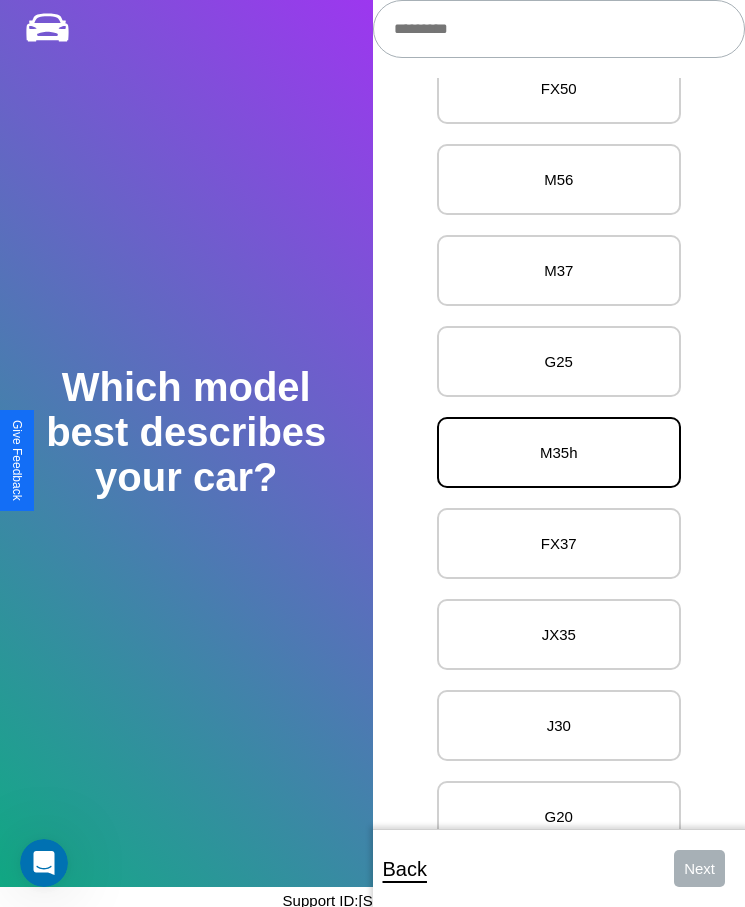 click on "M35h" at bounding box center (559, 452) 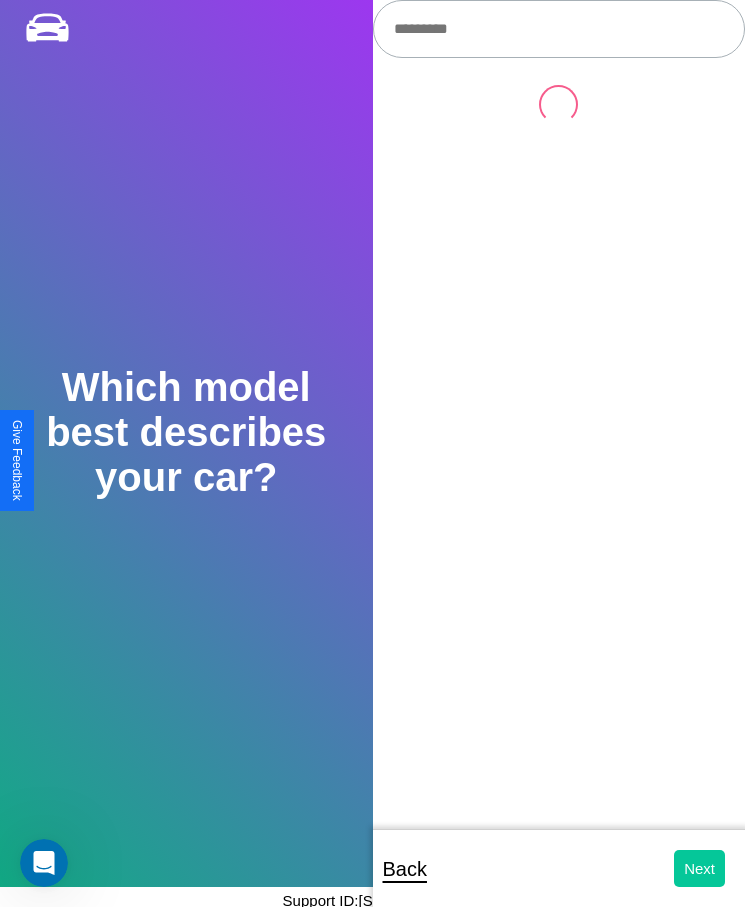 click on "Next" at bounding box center [699, 868] 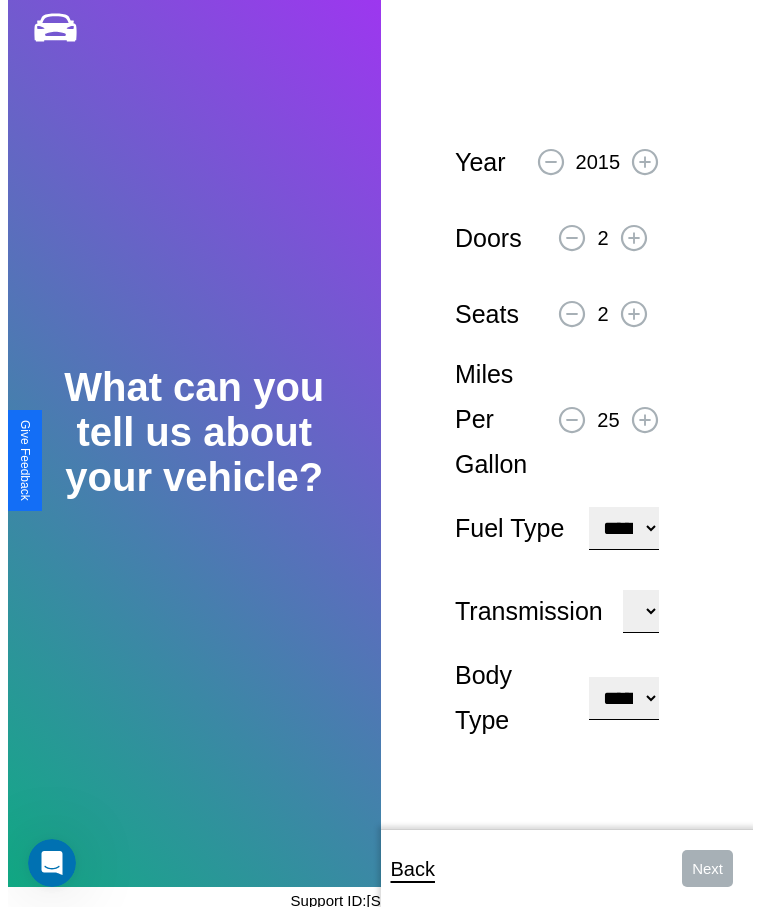 scroll, scrollTop: 0, scrollLeft: 0, axis: both 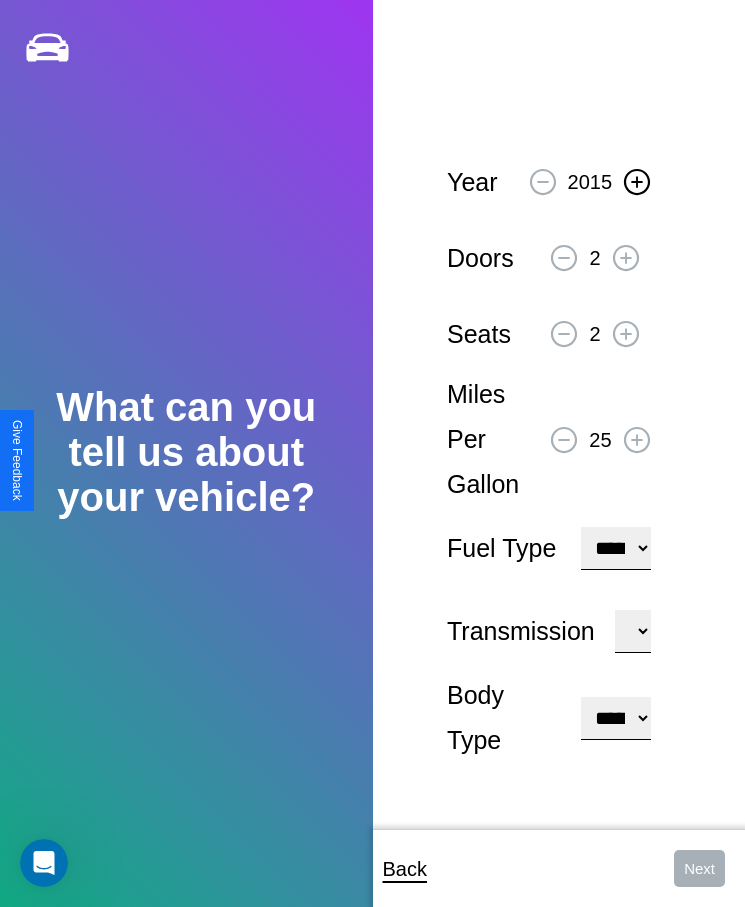 click 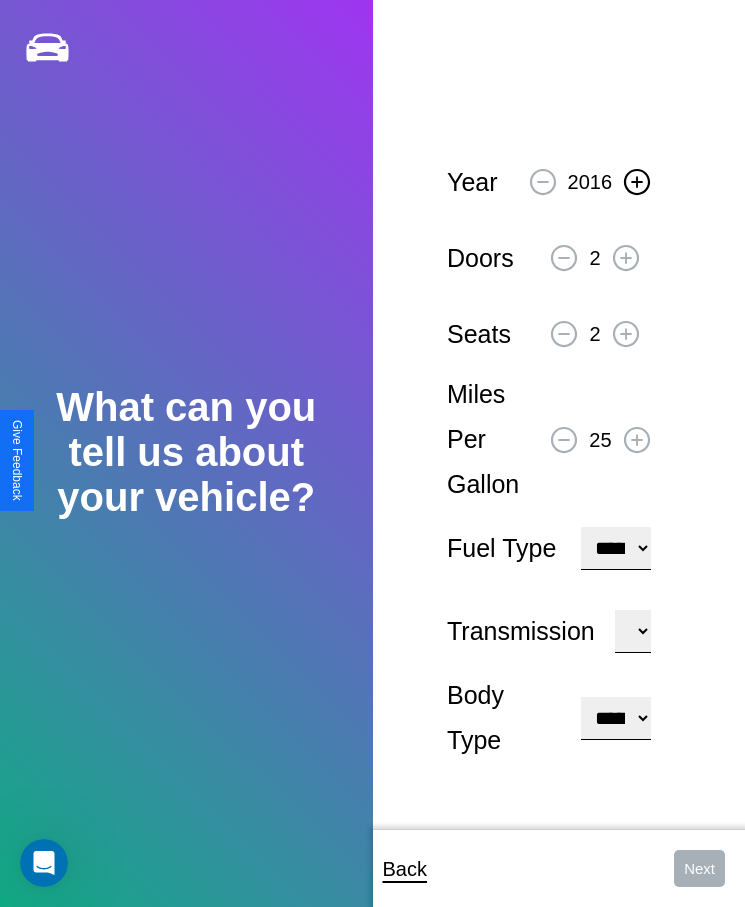 click 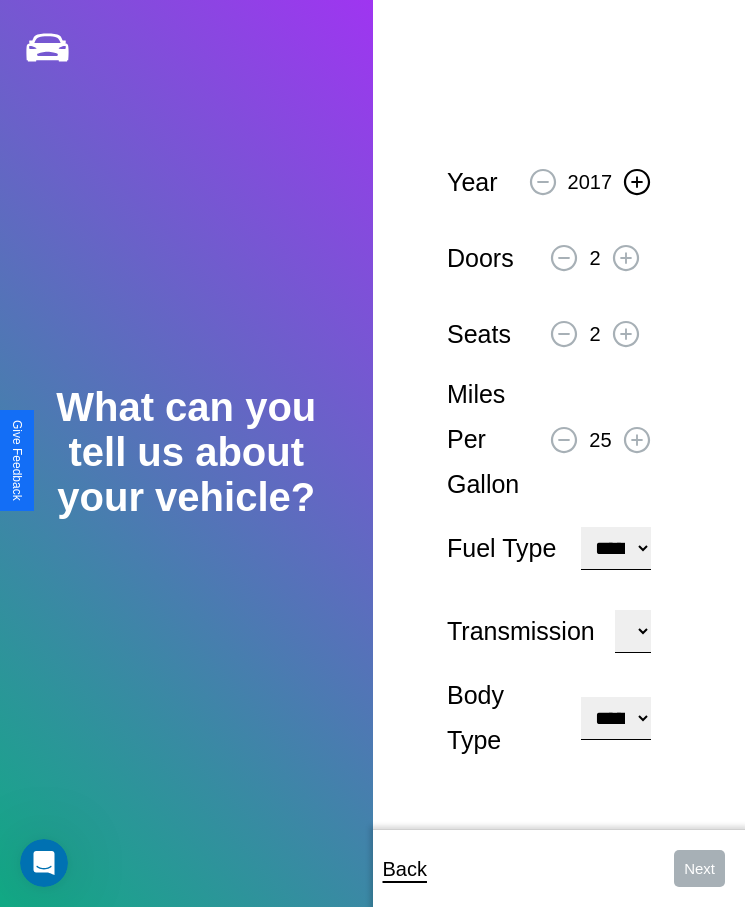 click 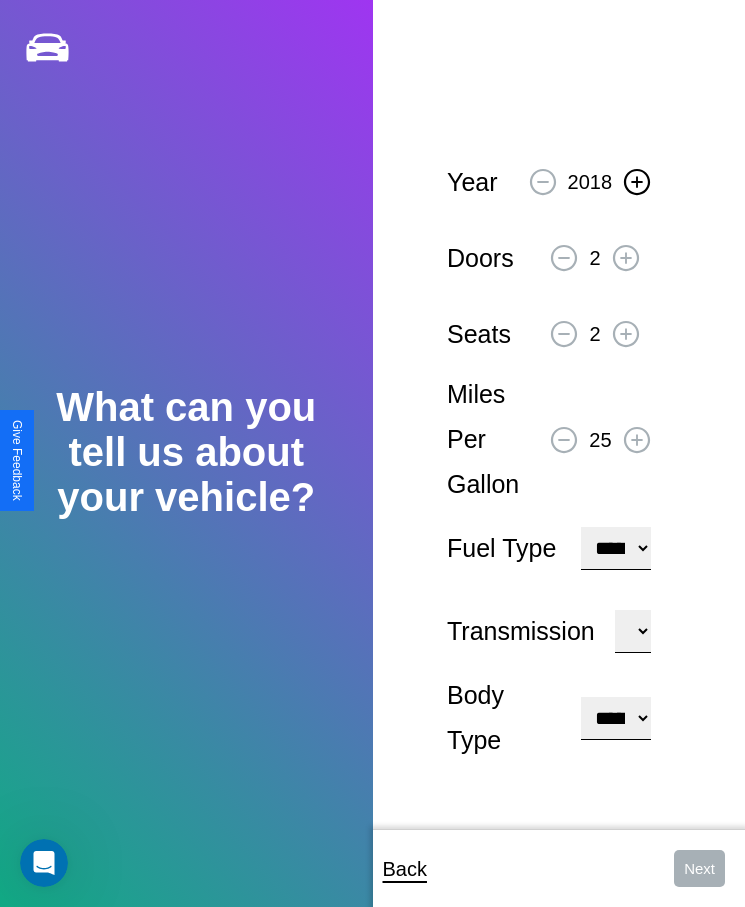 click 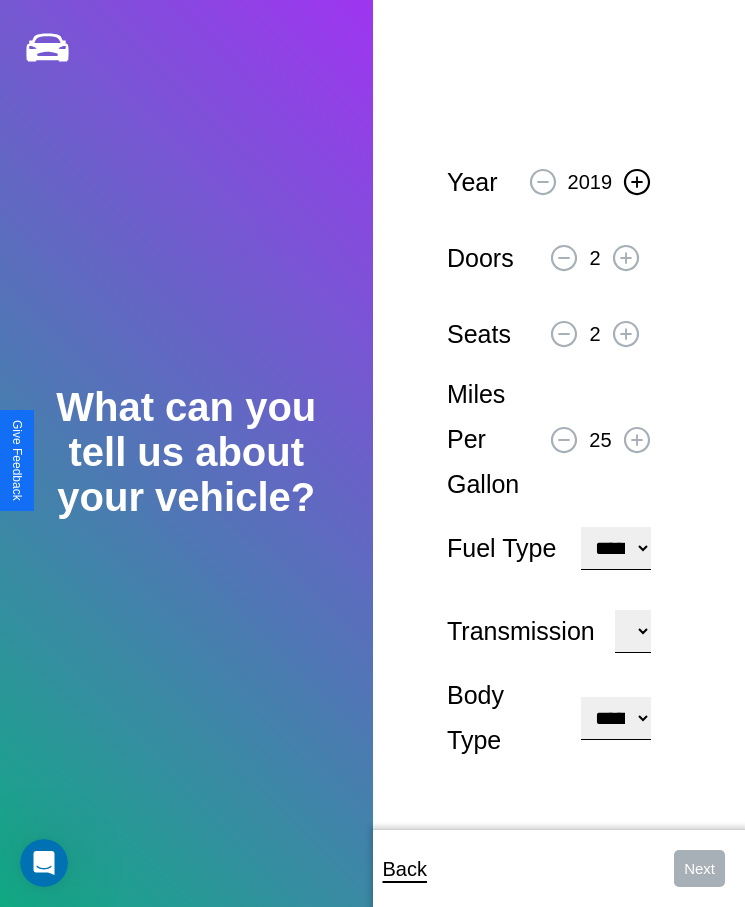 click 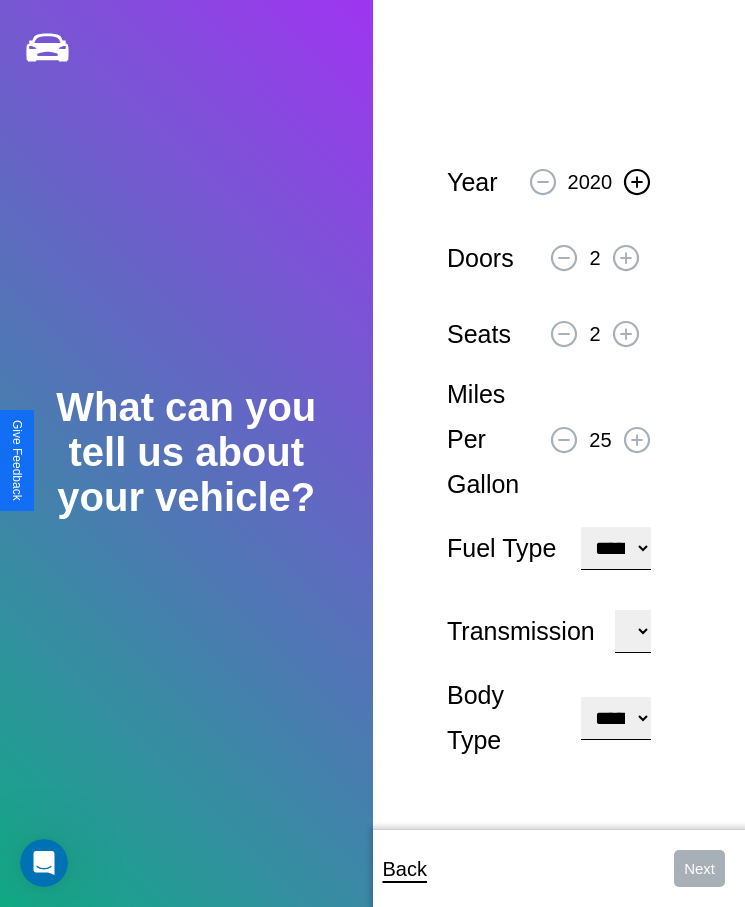 click 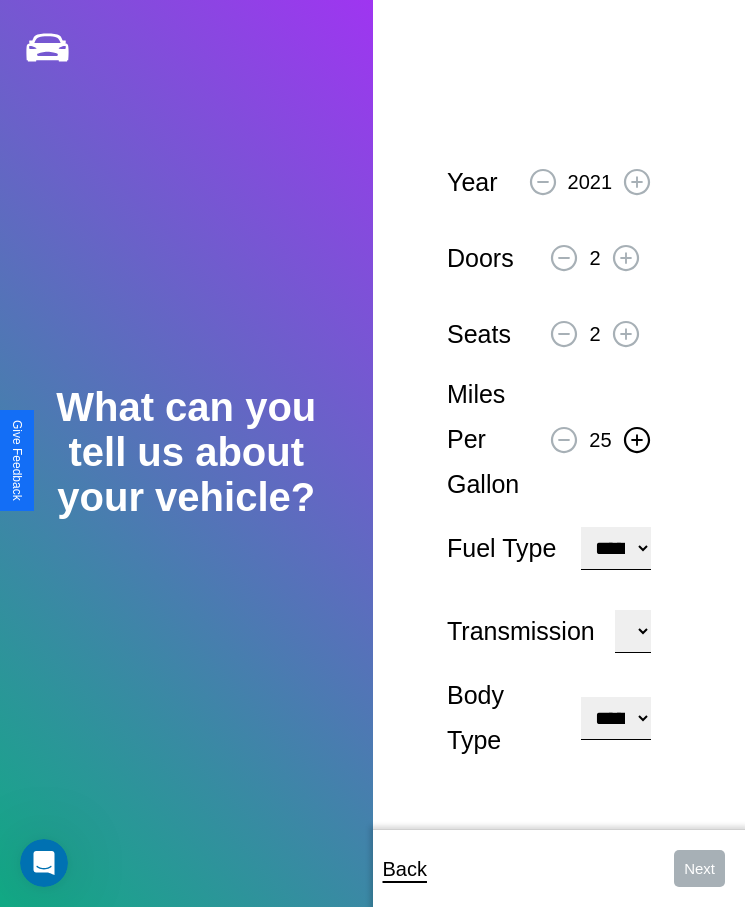 click 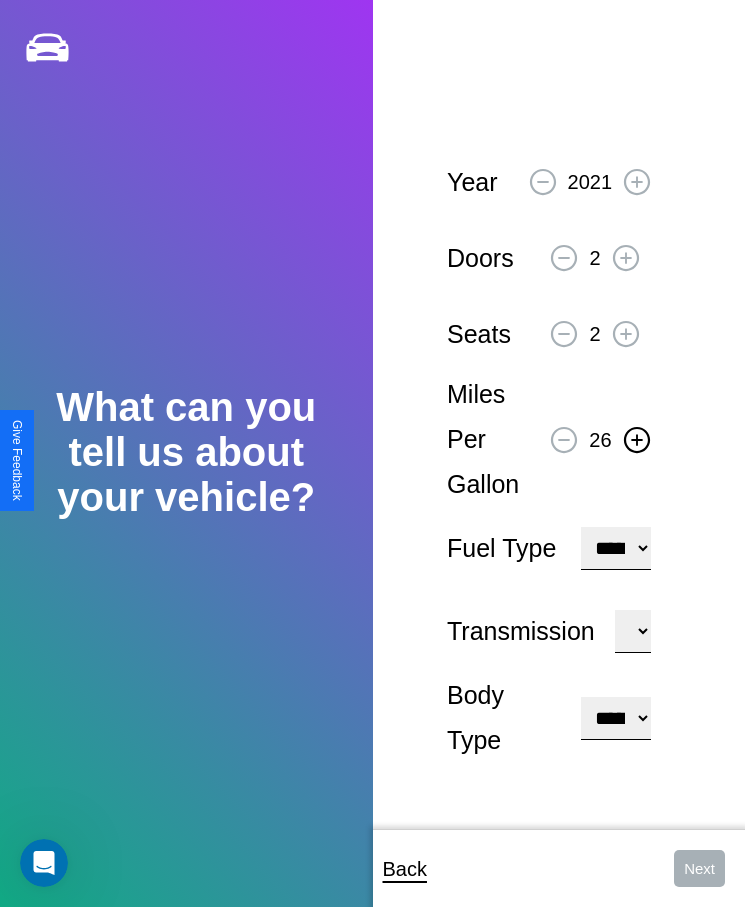 click 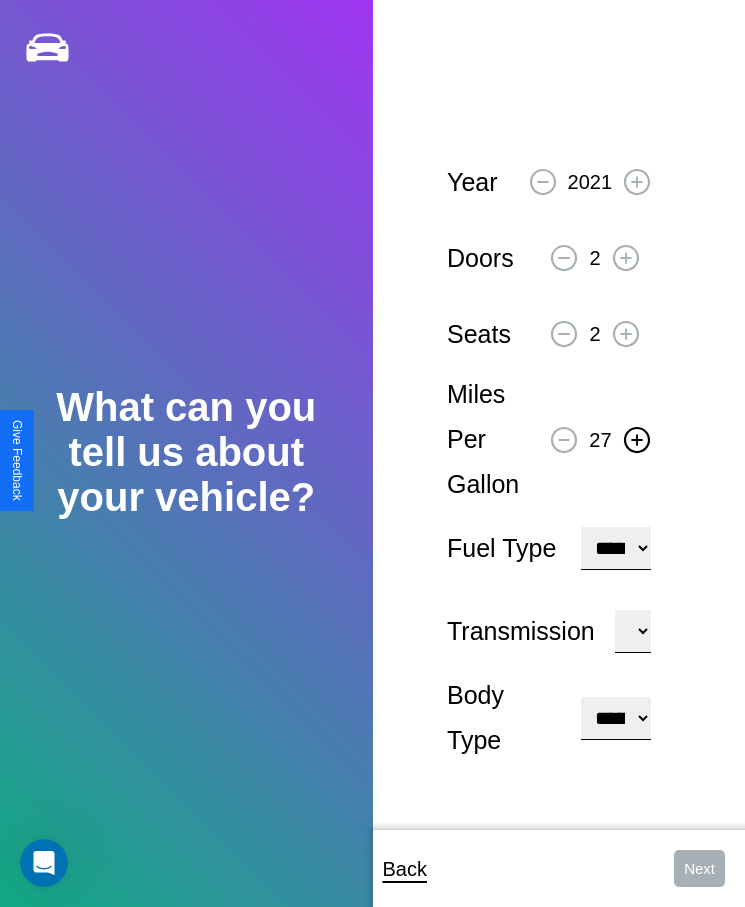 click 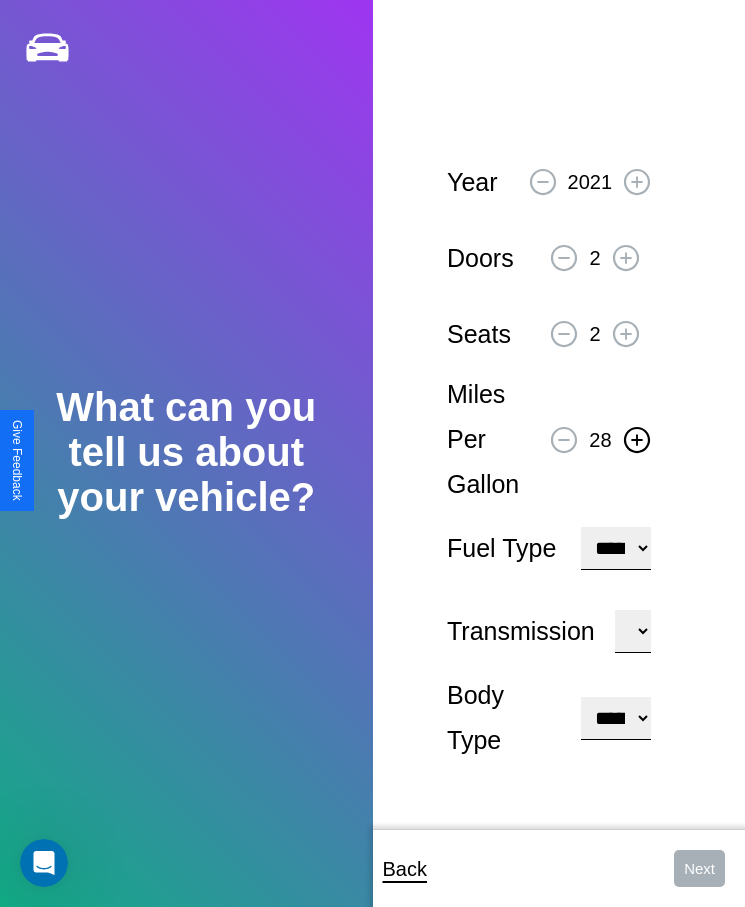 click 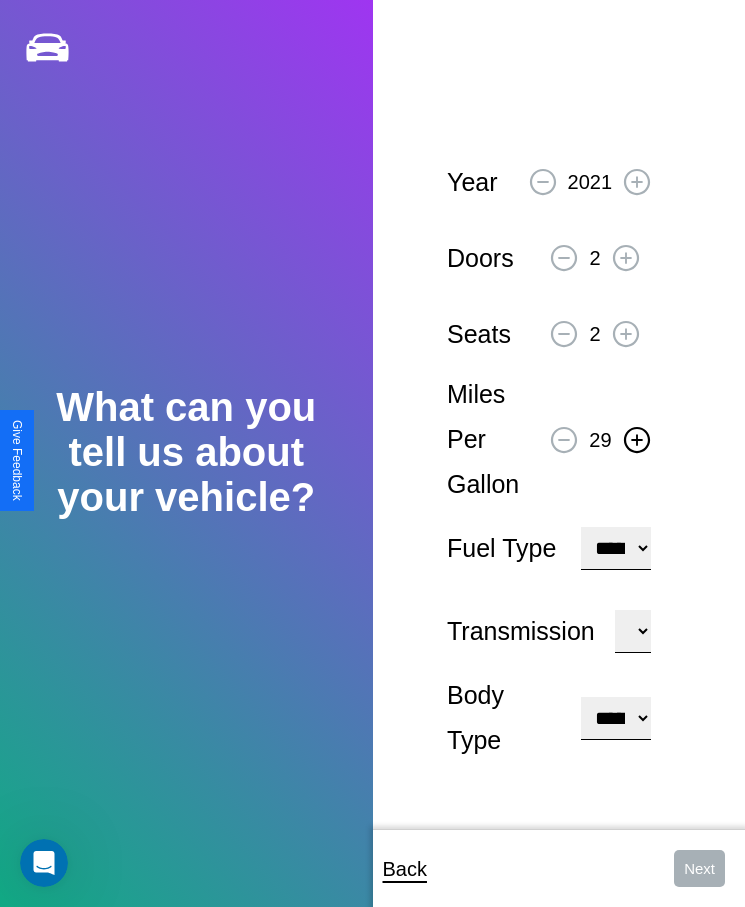 click 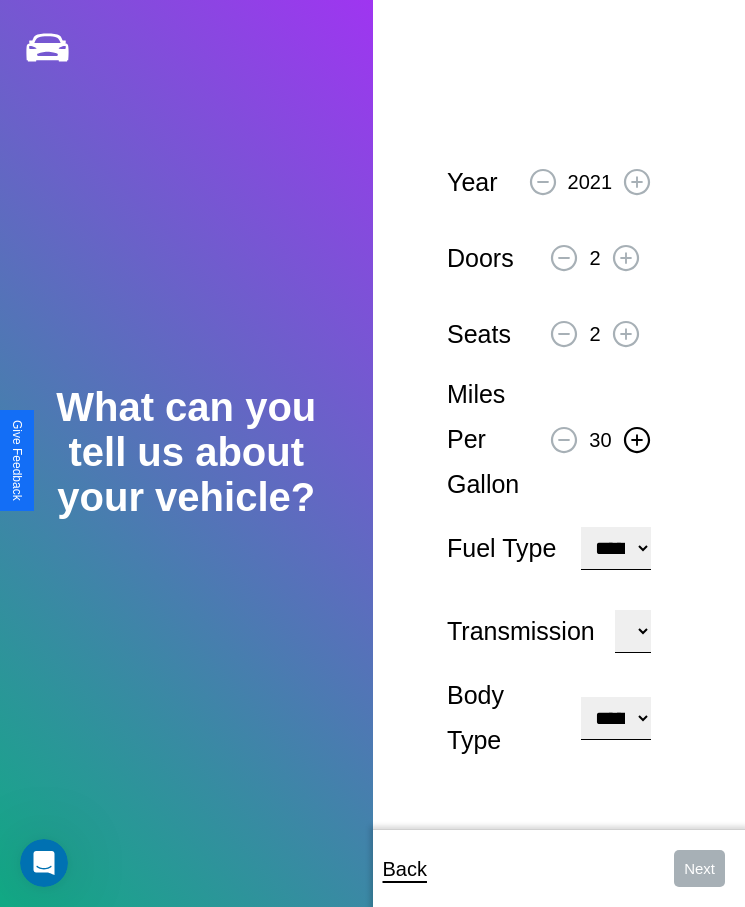 click on "**********" at bounding box center [615, 548] 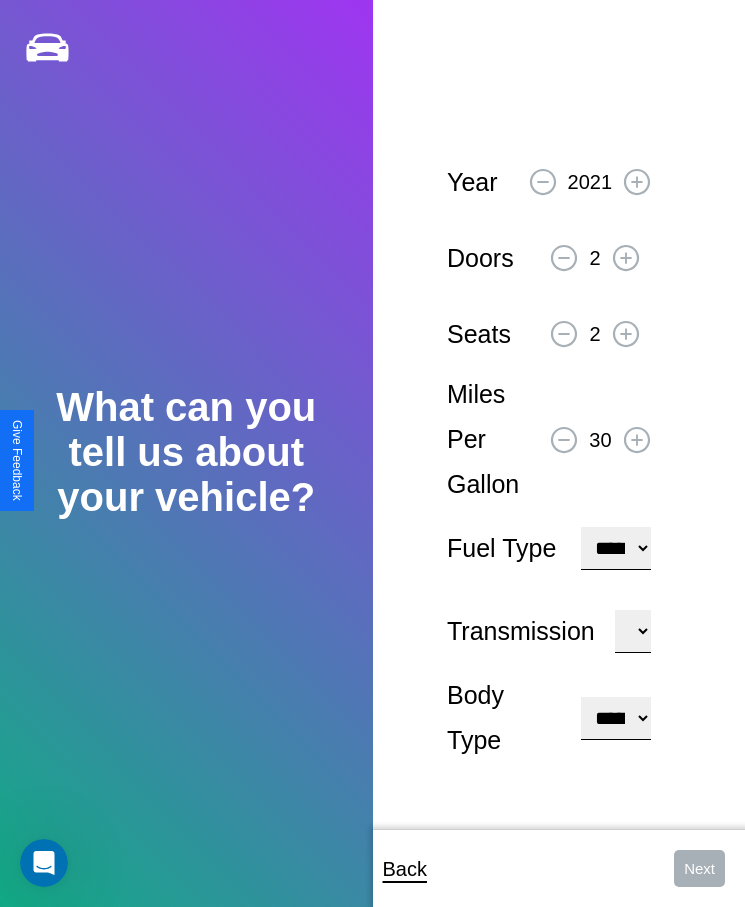 select on "******" 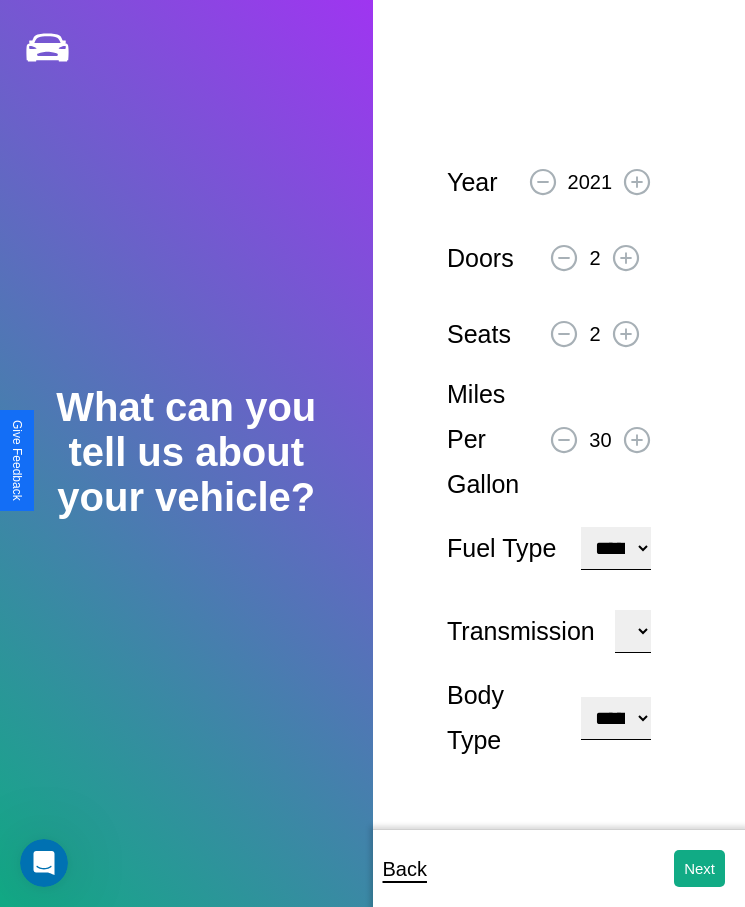 click on "**********" at bounding box center [615, 718] 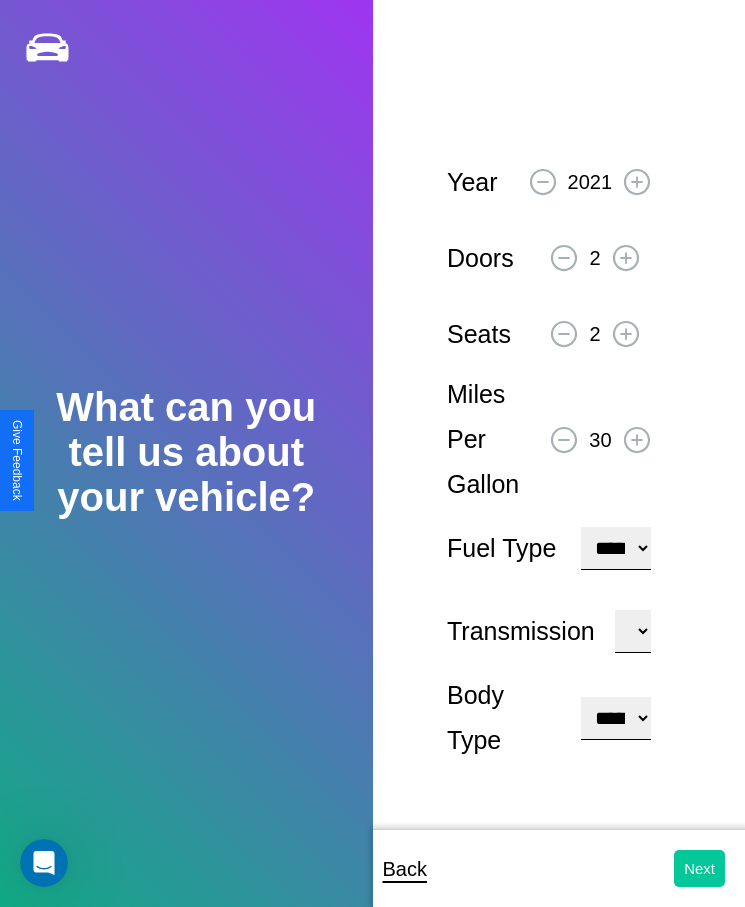 click on "Next" at bounding box center [699, 868] 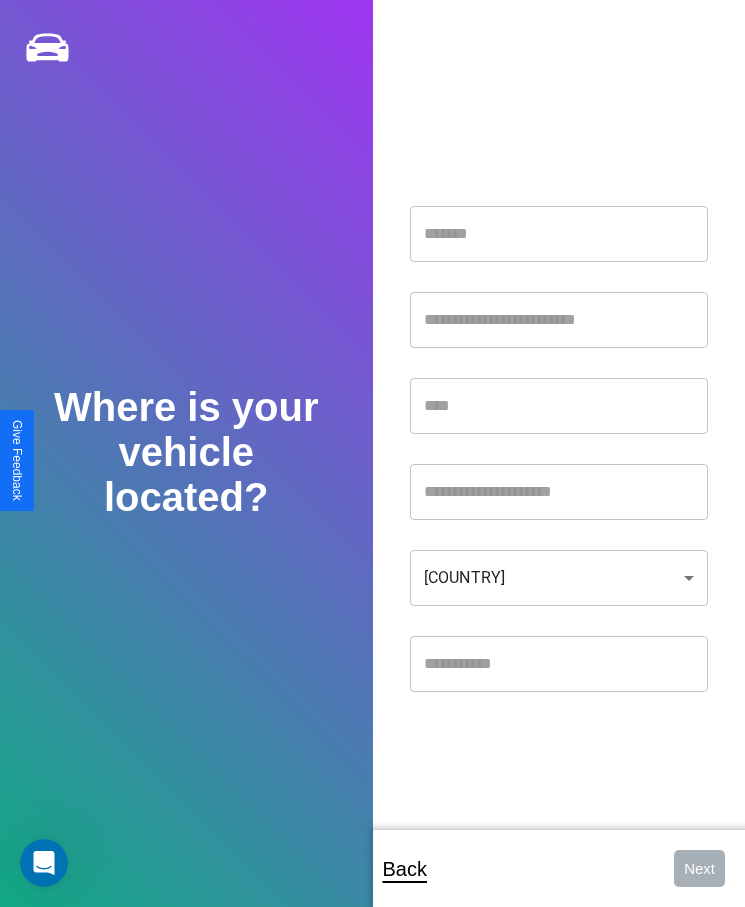 click at bounding box center [559, 234] 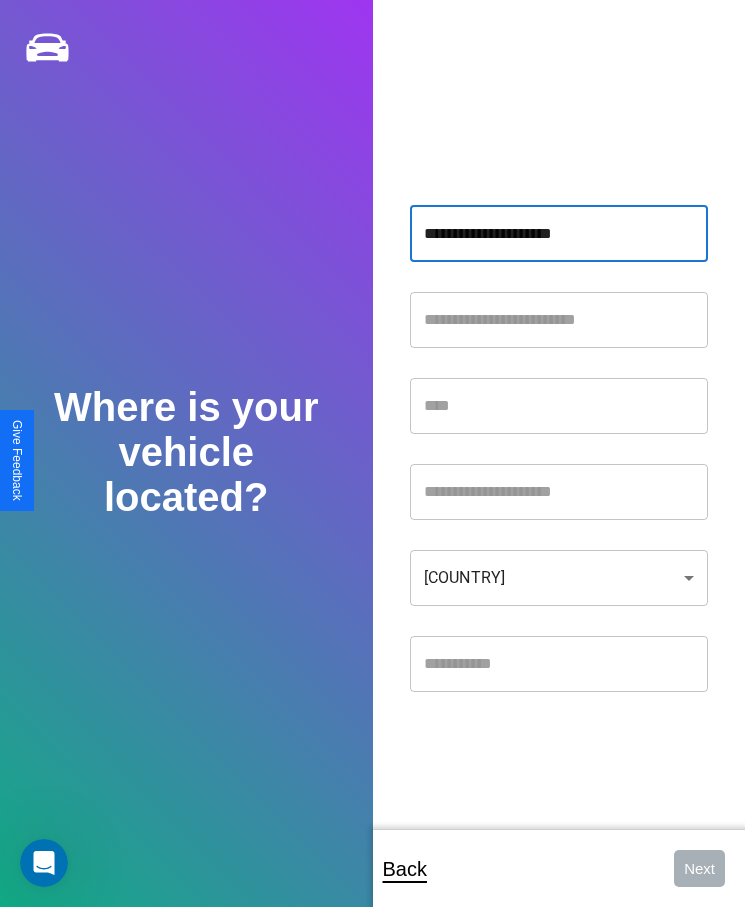 type on "**********" 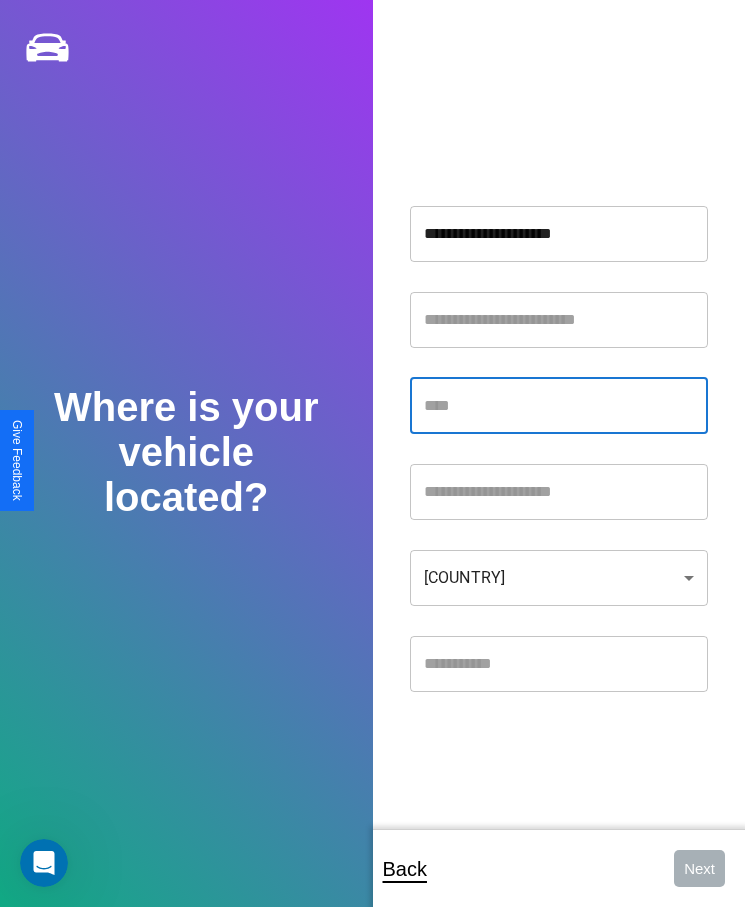 click at bounding box center [559, 406] 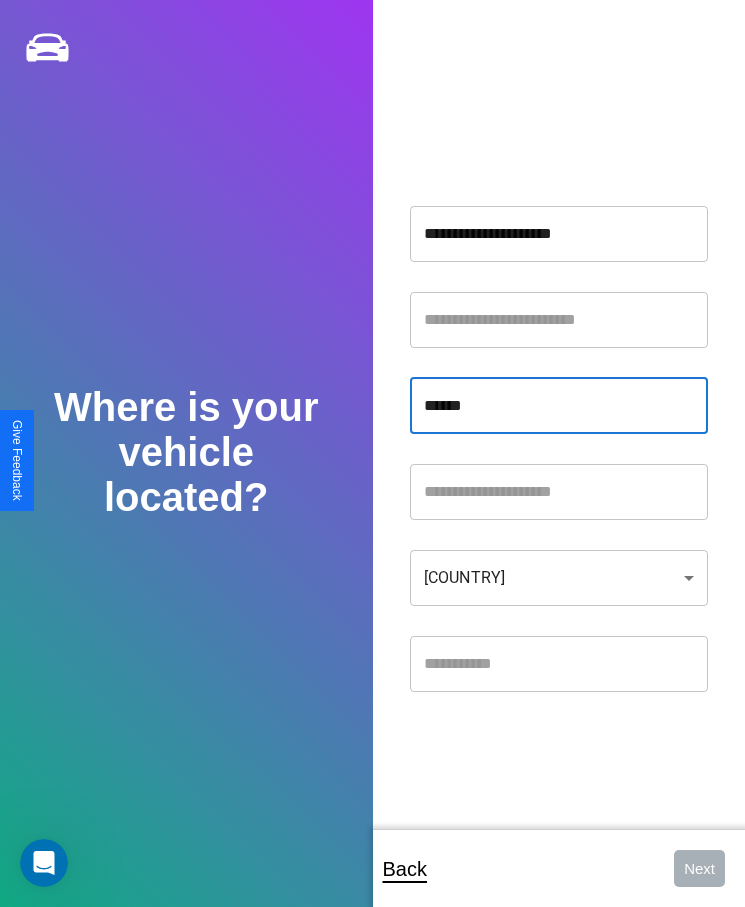 type on "******" 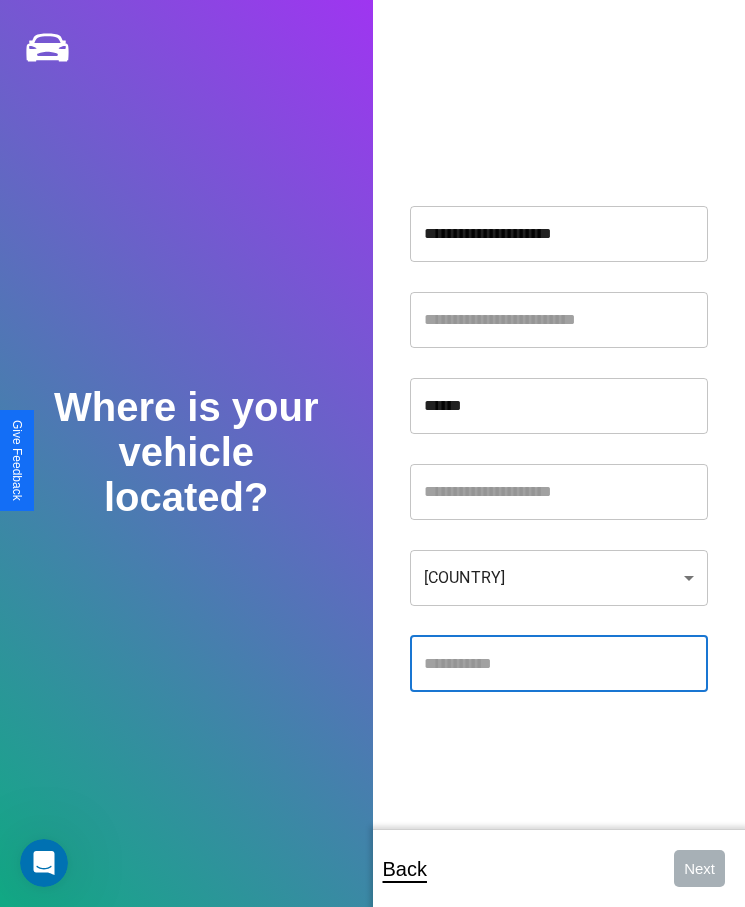 click at bounding box center [559, 664] 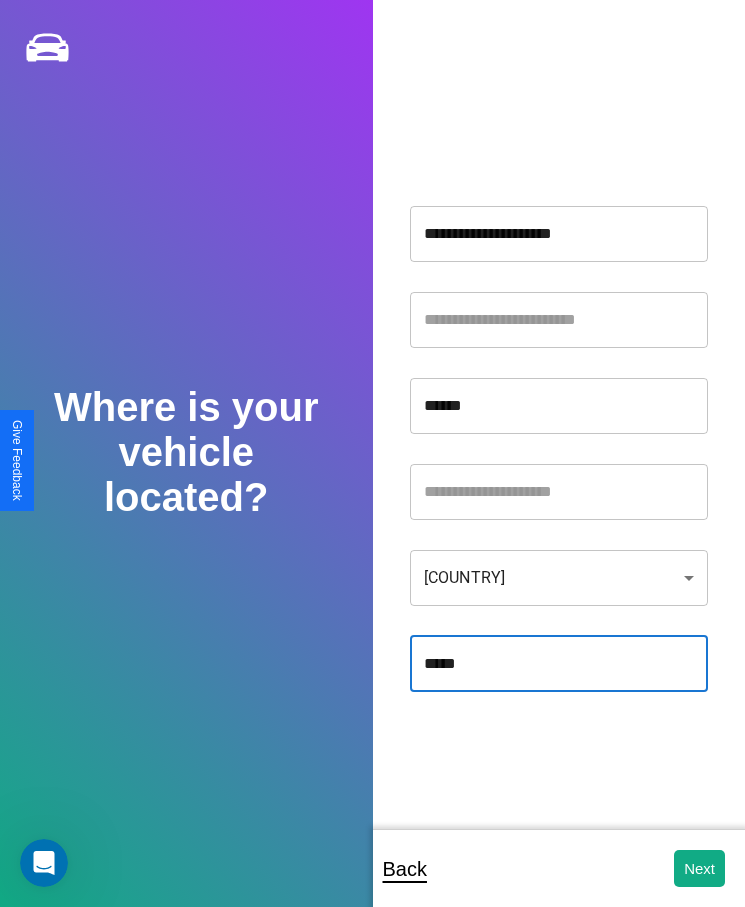 type on "*****" 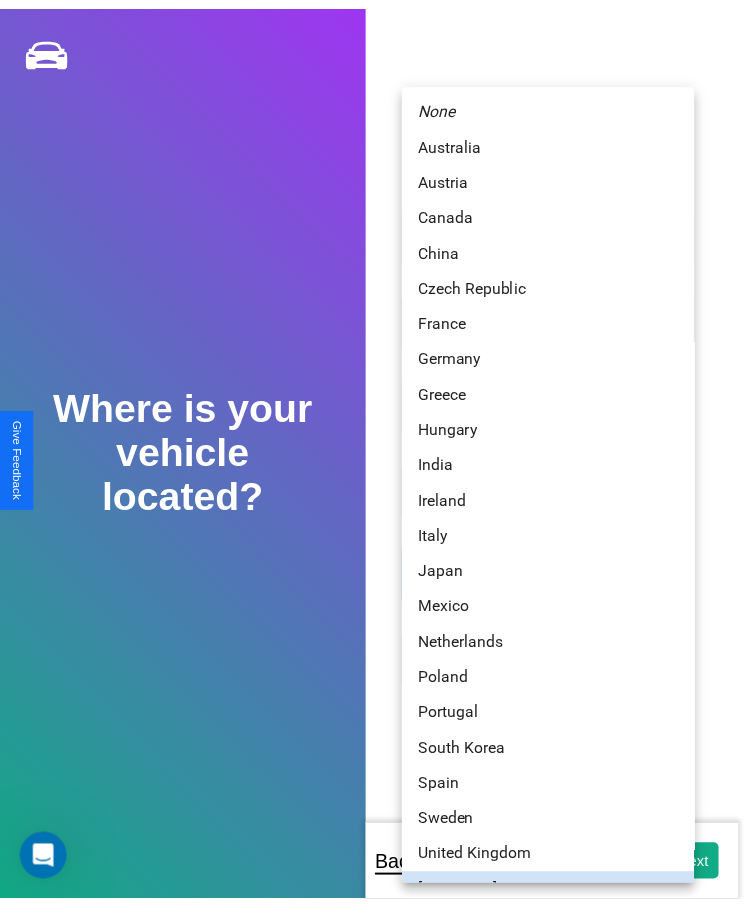 scroll, scrollTop: 25, scrollLeft: 0, axis: vertical 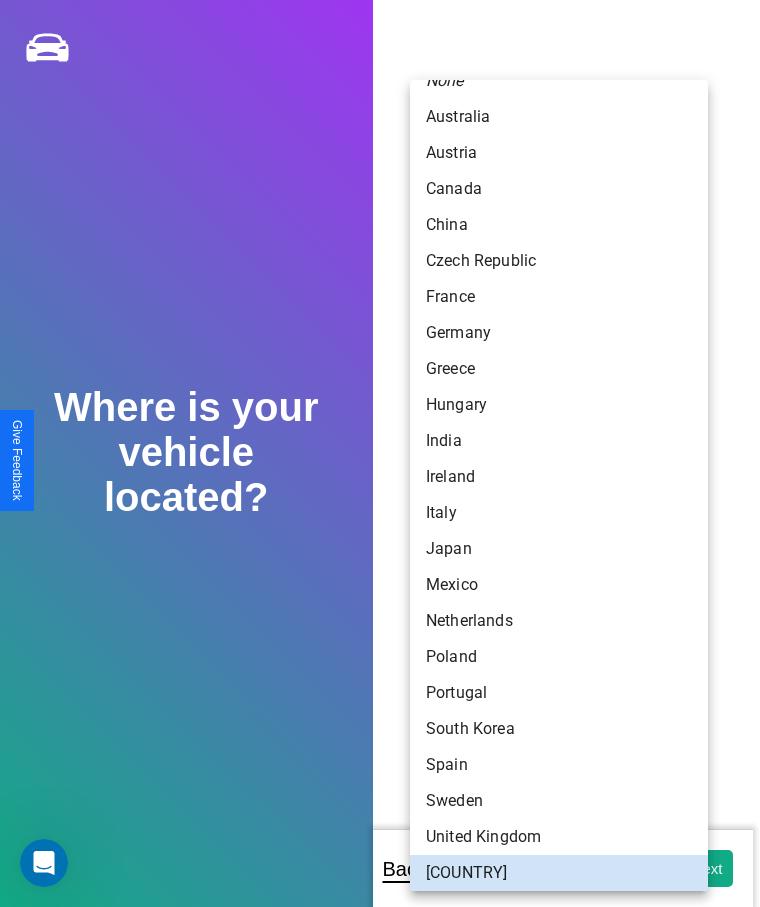 click on "Czech Republic" at bounding box center [559, 261] 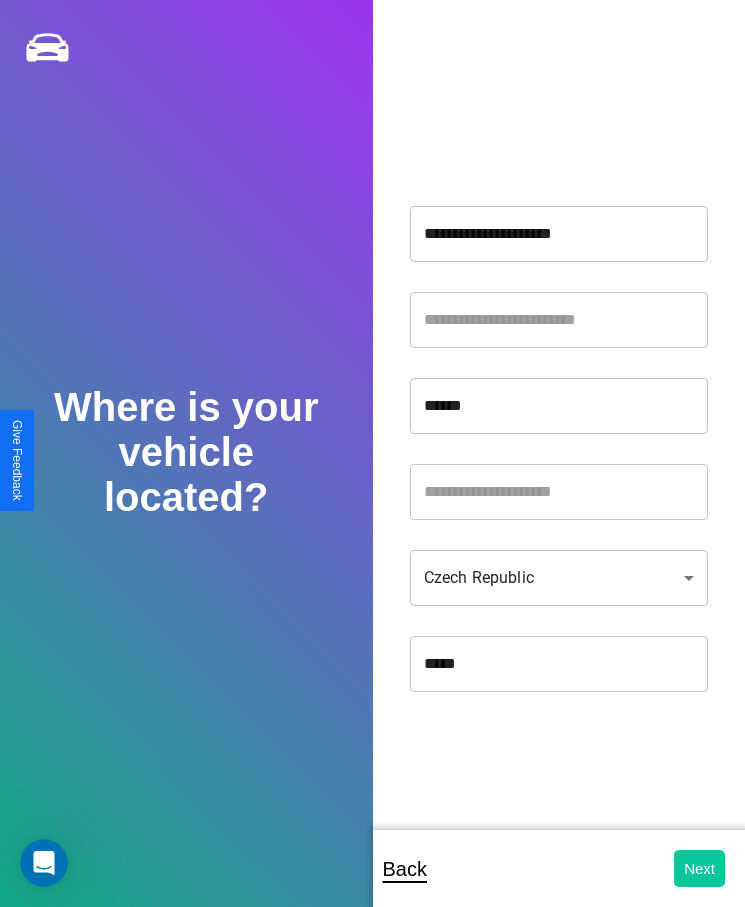 click on "Next" at bounding box center (699, 868) 